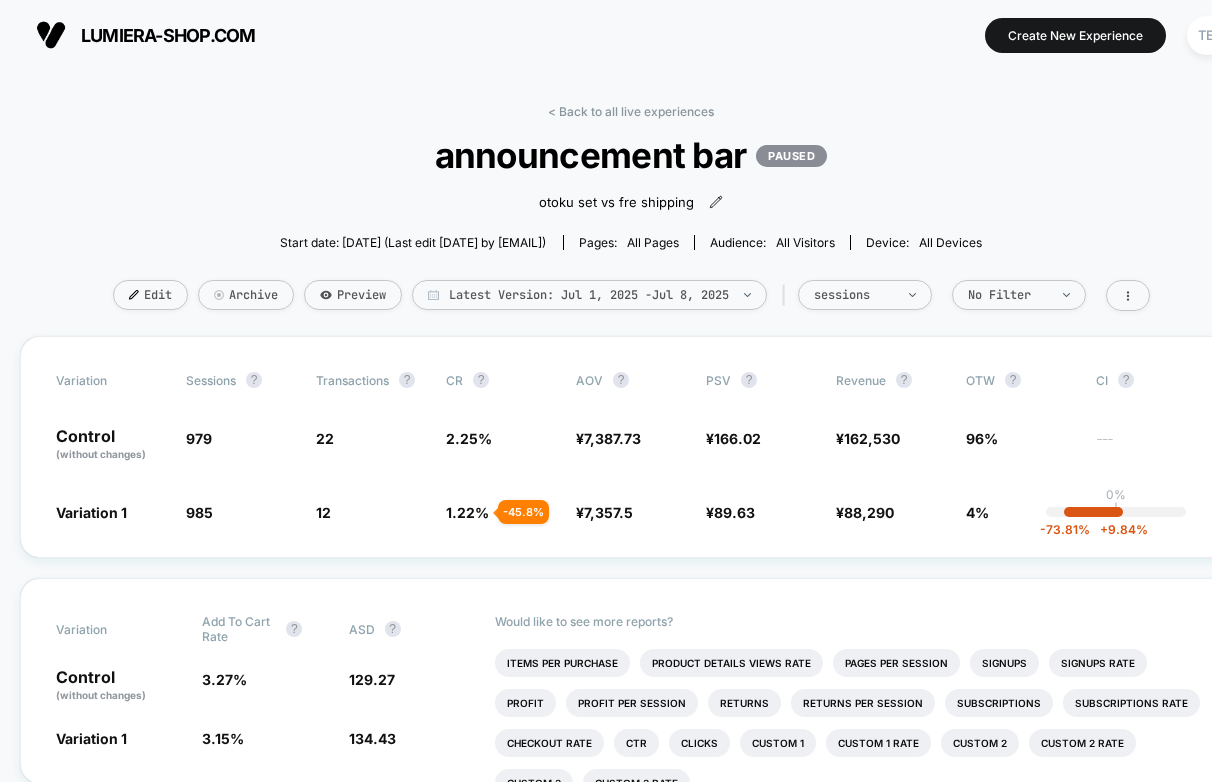 scroll, scrollTop: 0, scrollLeft: 0, axis: both 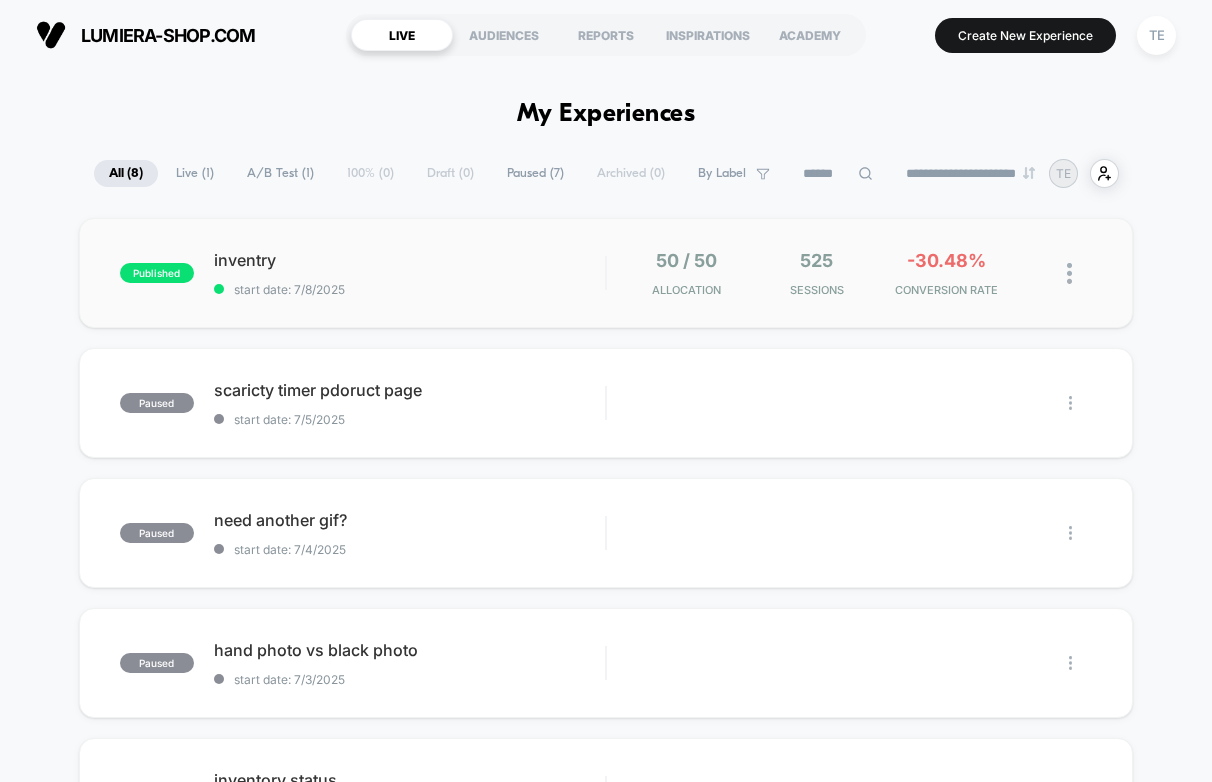 click on "published inventry start date: 7/8/2025 50 / 50 Allocation 525 Sessions -30.48% CONVERSION RATE" at bounding box center (606, 273) 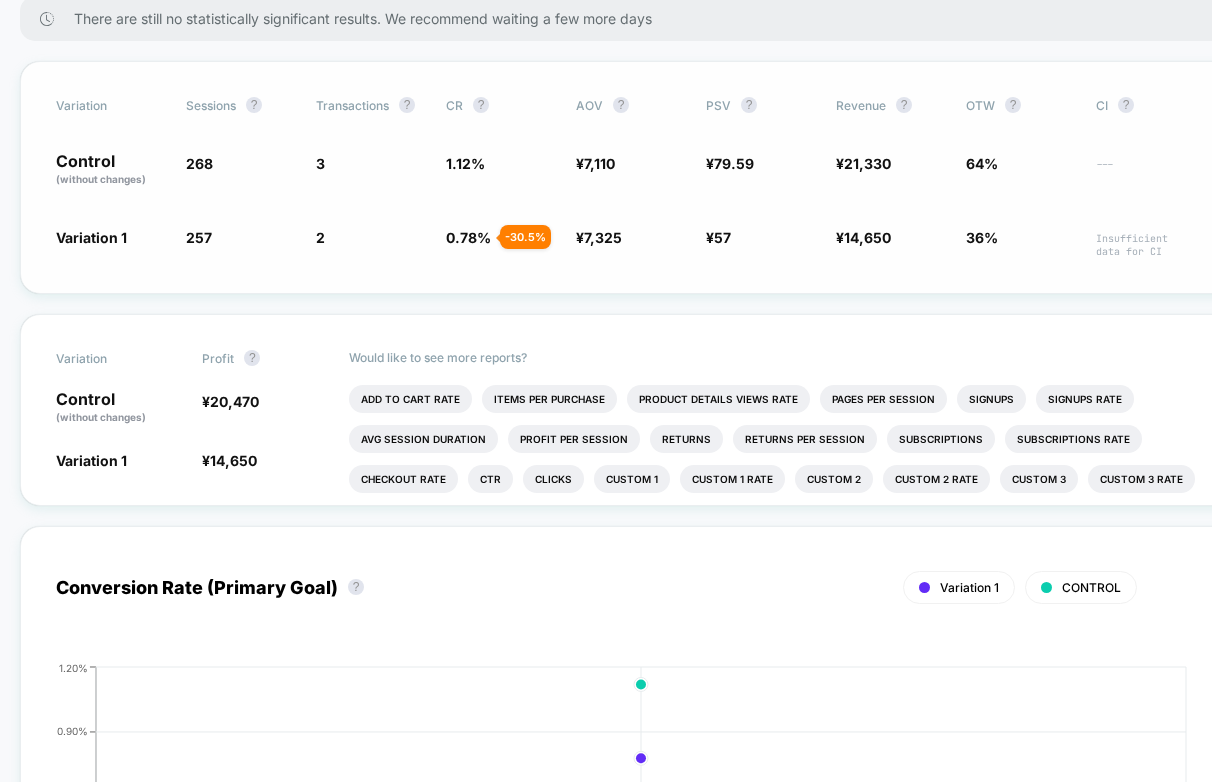 scroll, scrollTop: 343, scrollLeft: 0, axis: vertical 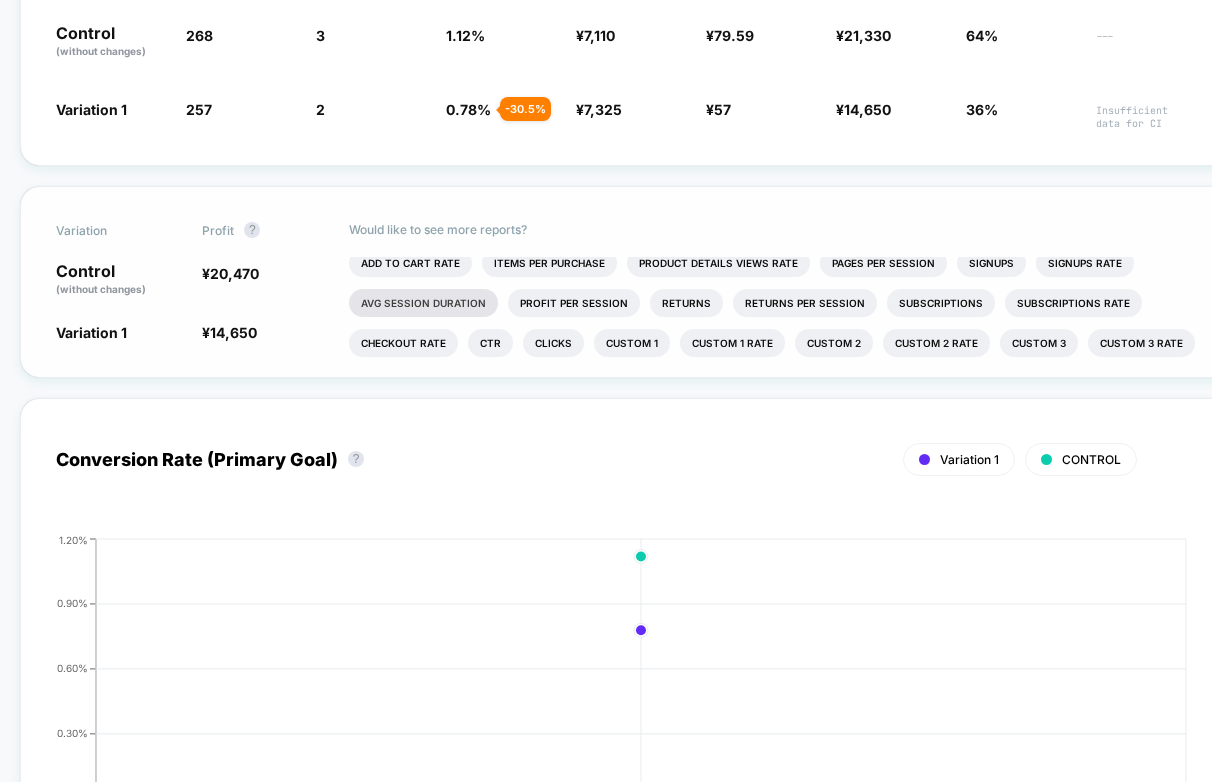 click on "Avg Session Duration" at bounding box center (423, 303) 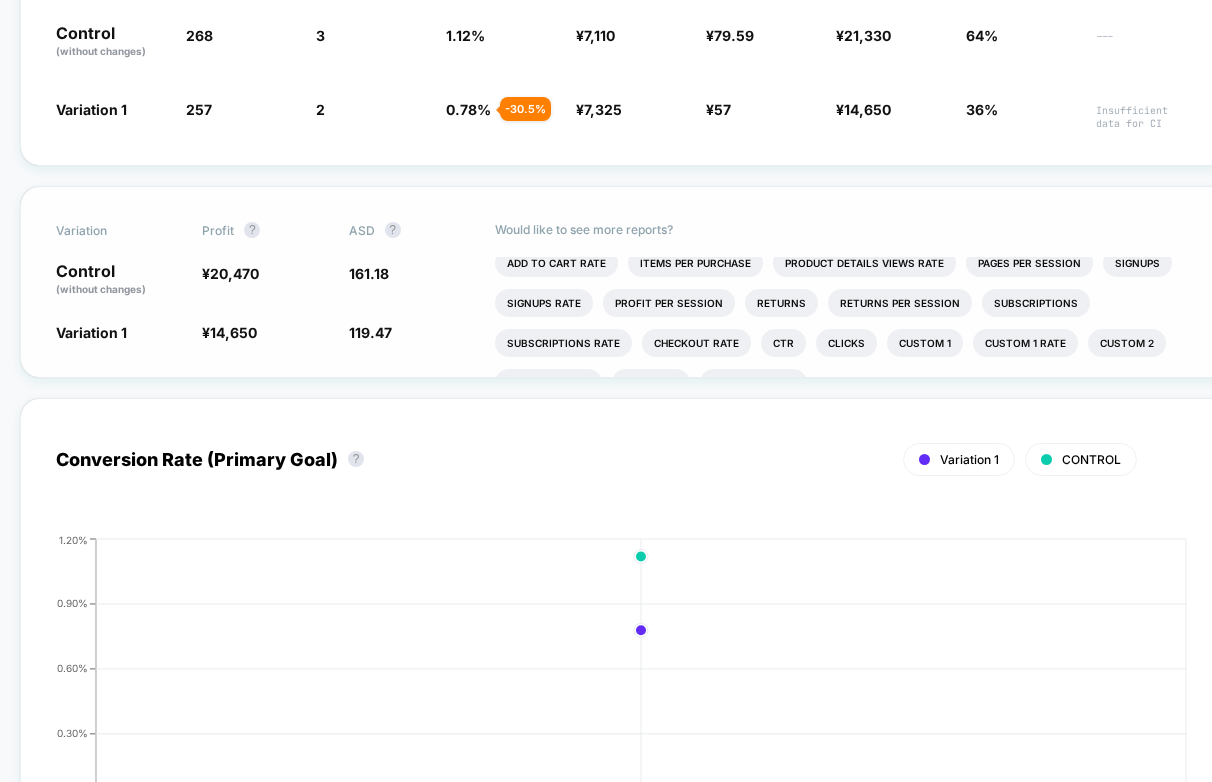 scroll, scrollTop: 0, scrollLeft: 0, axis: both 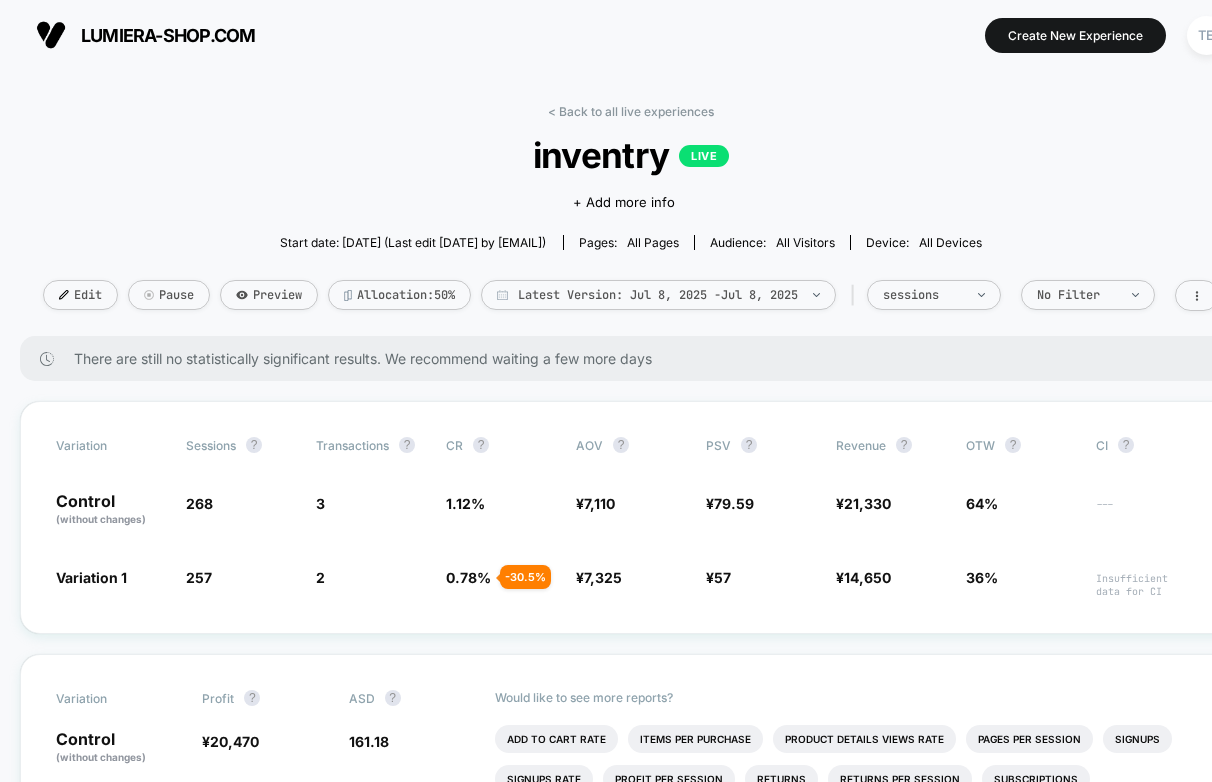 click on "lumiera-shop.com" at bounding box center [145, 35] 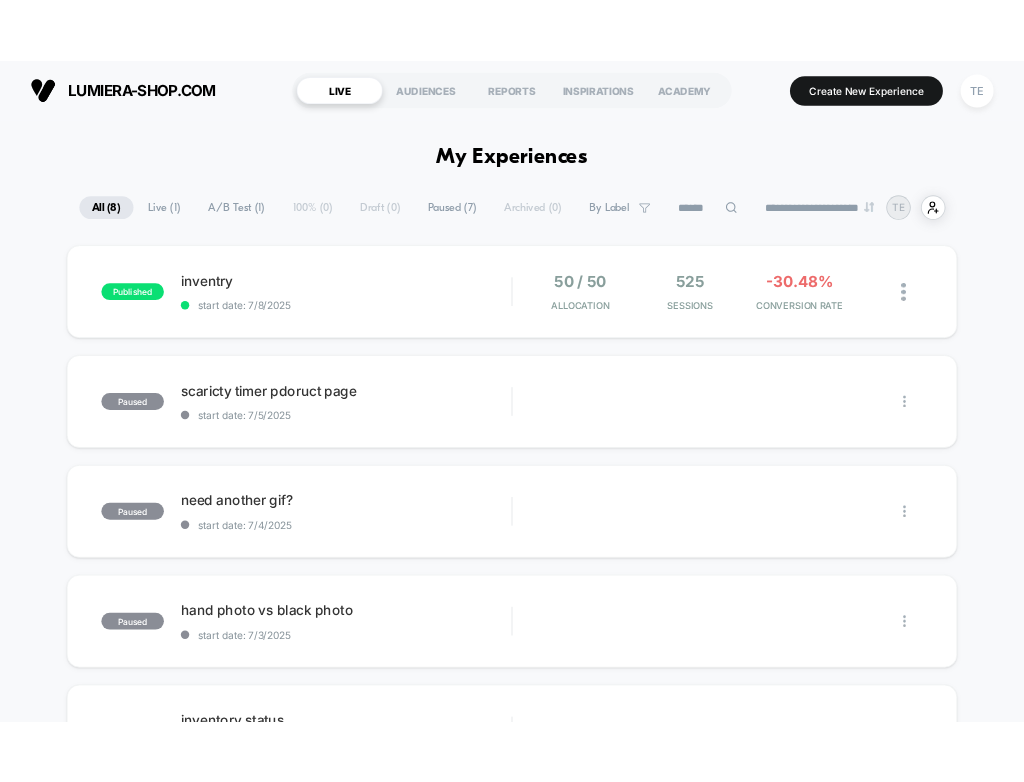 scroll, scrollTop: 0, scrollLeft: 0, axis: both 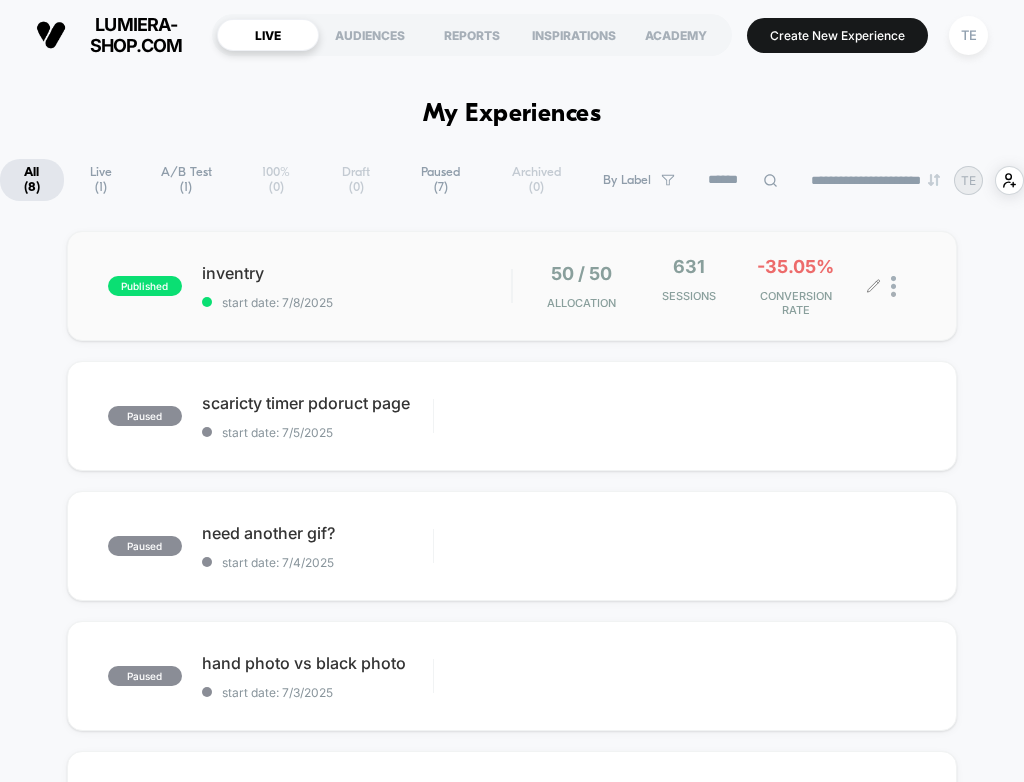 click on "50 / 50 Allocation 631 Sessions -35.05% CONVERSION RATE" at bounding box center (715, 286) 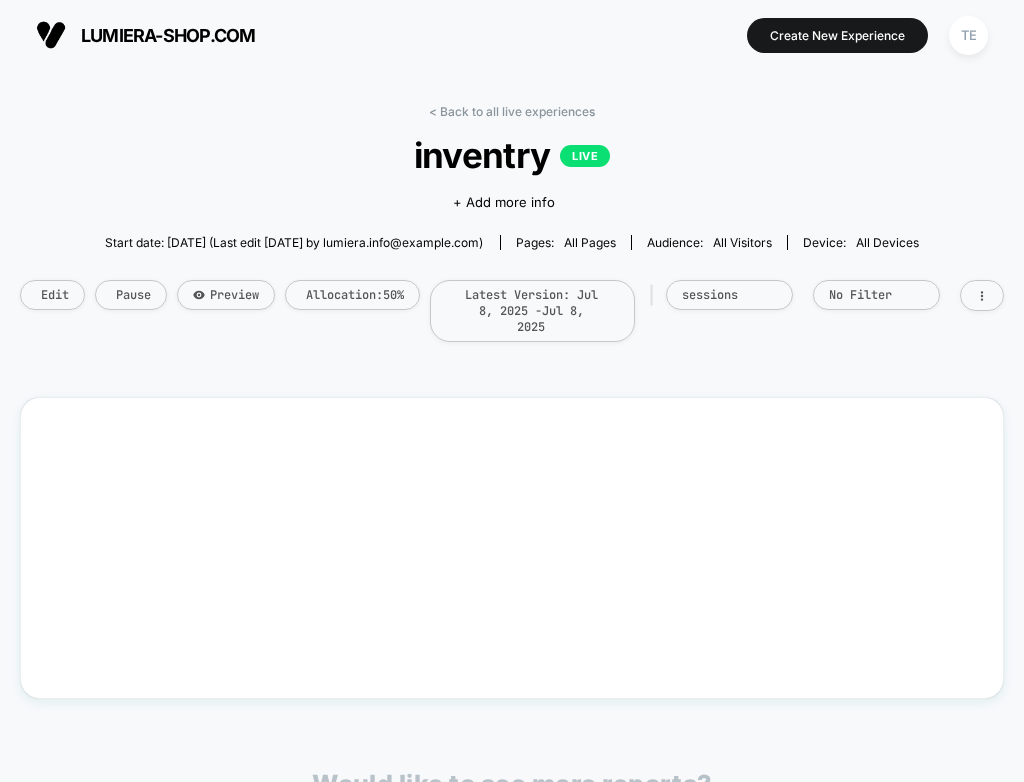 scroll, scrollTop: 0, scrollLeft: 0, axis: both 